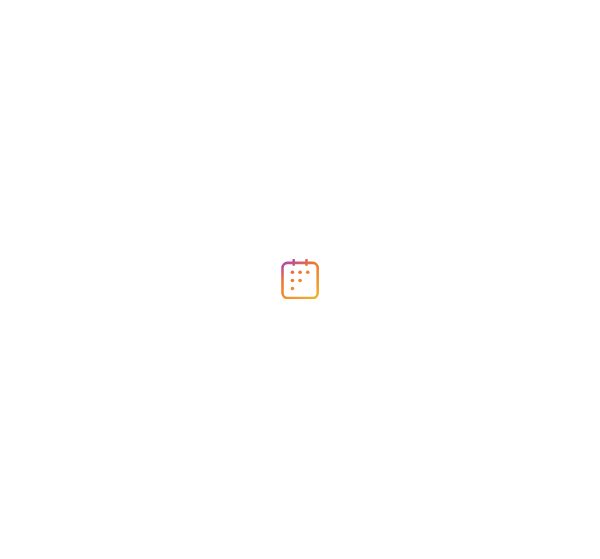 scroll, scrollTop: 0, scrollLeft: 0, axis: both 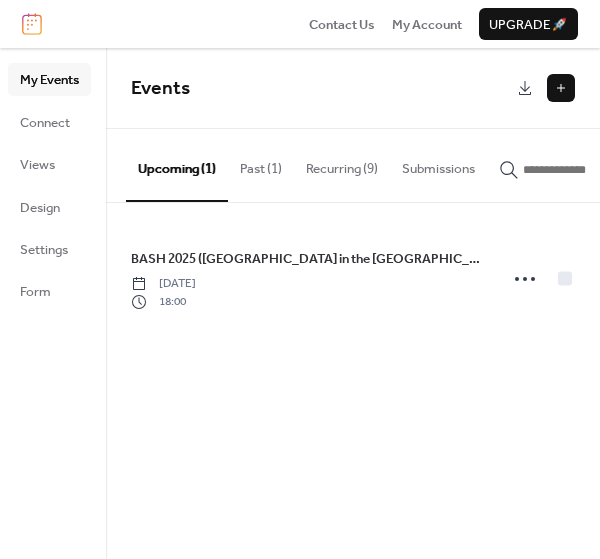 click at bounding box center [561, 88] 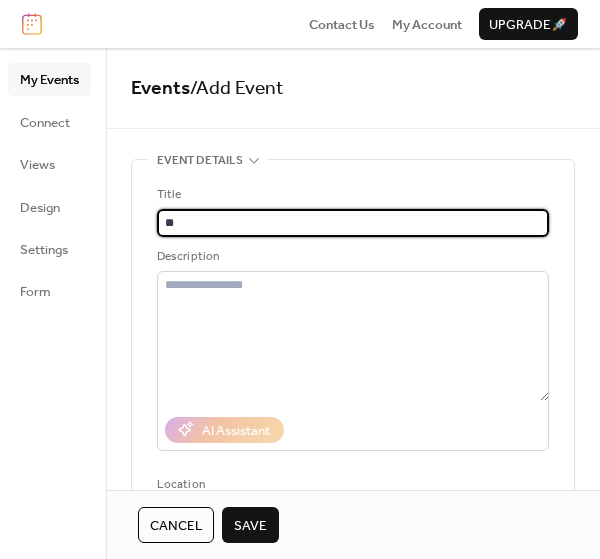 type on "*" 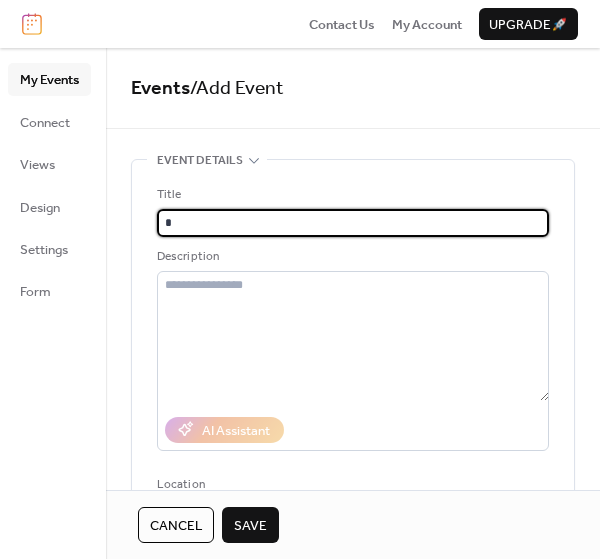 type 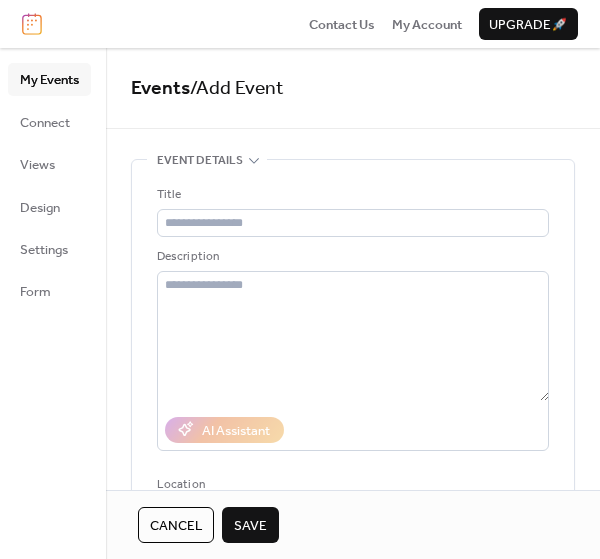 click on "Cancel" at bounding box center [176, 526] 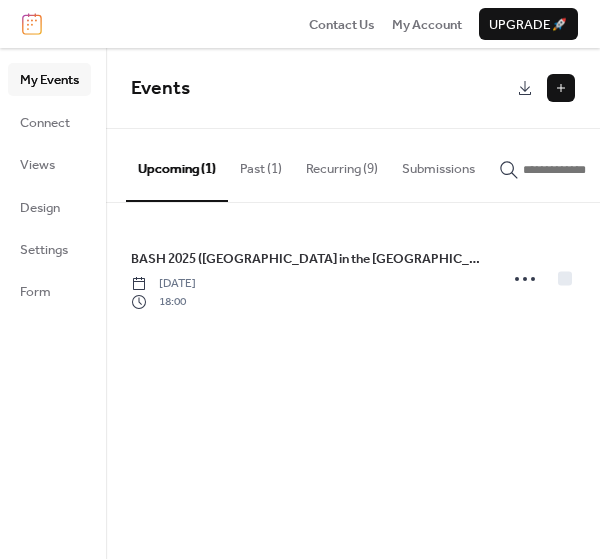click on "Recurring (9)" at bounding box center [342, 164] 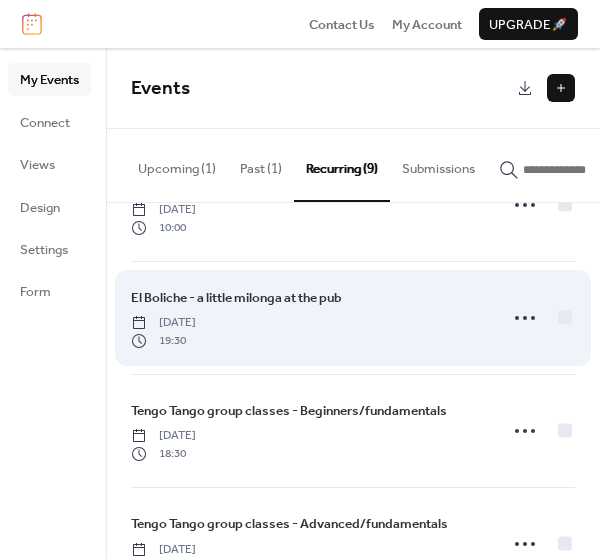 scroll, scrollTop: 75, scrollLeft: 0, axis: vertical 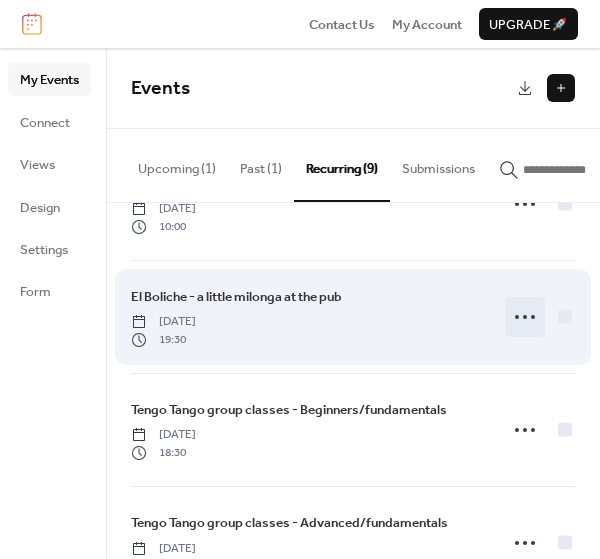 click 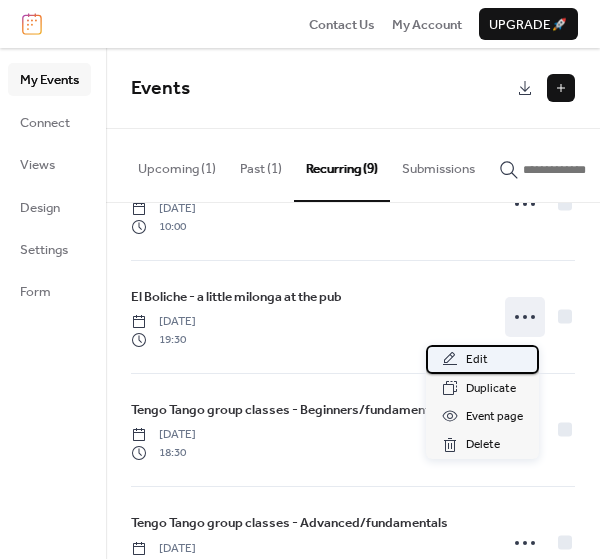 click on "Edit" at bounding box center (477, 360) 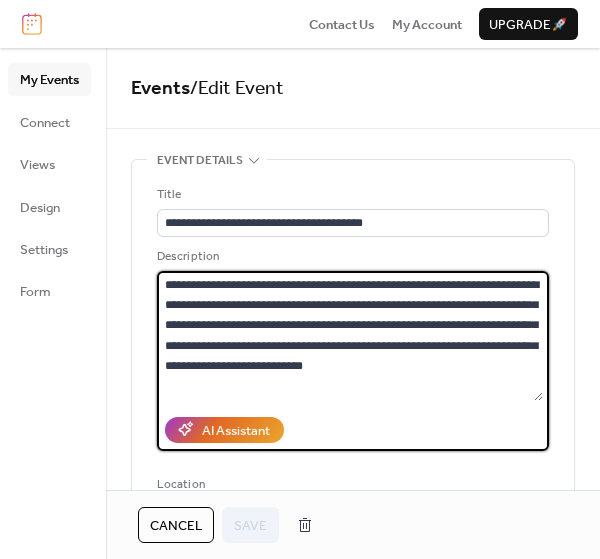 drag, startPoint x: 383, startPoint y: 369, endPoint x: 131, endPoint y: 282, distance: 266.59518 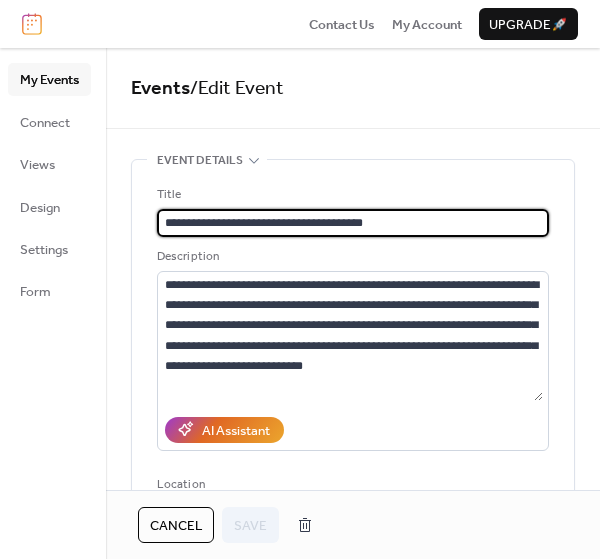 scroll, scrollTop: 0, scrollLeft: 0, axis: both 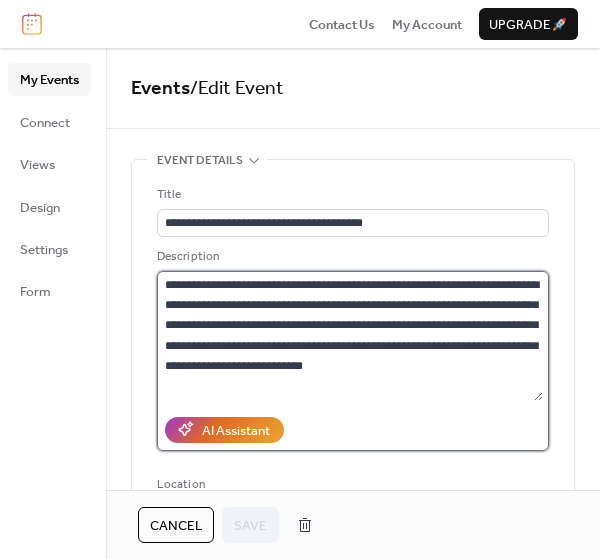 click on "**********" at bounding box center [350, 336] 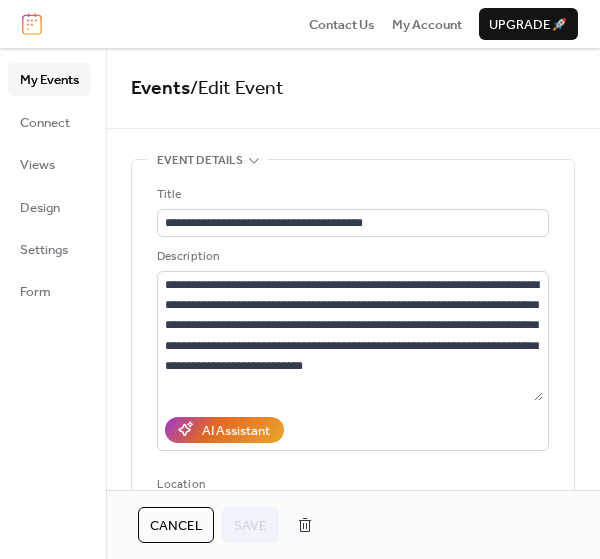 click on "Events  /  Edit Event" at bounding box center [353, 88] 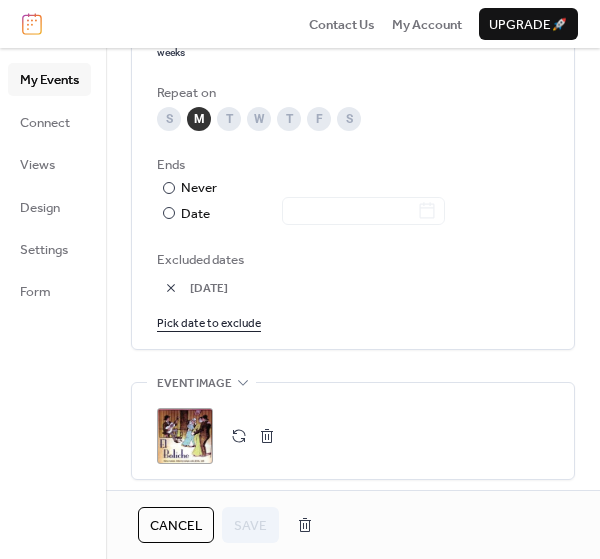 scroll, scrollTop: 1104, scrollLeft: 0, axis: vertical 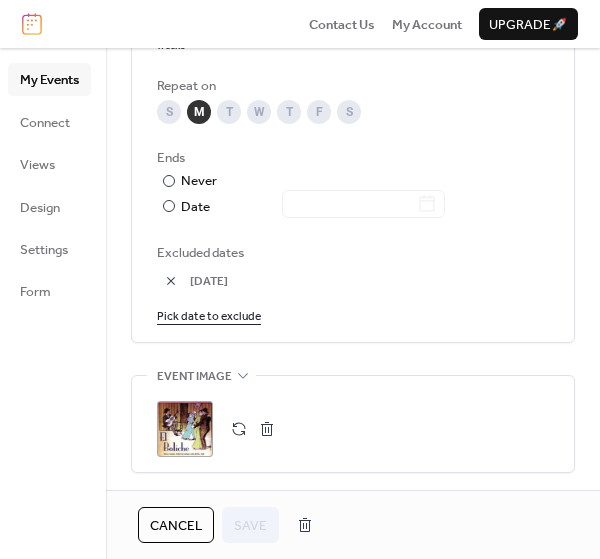 click on "Pick date to exclude" at bounding box center [209, 315] 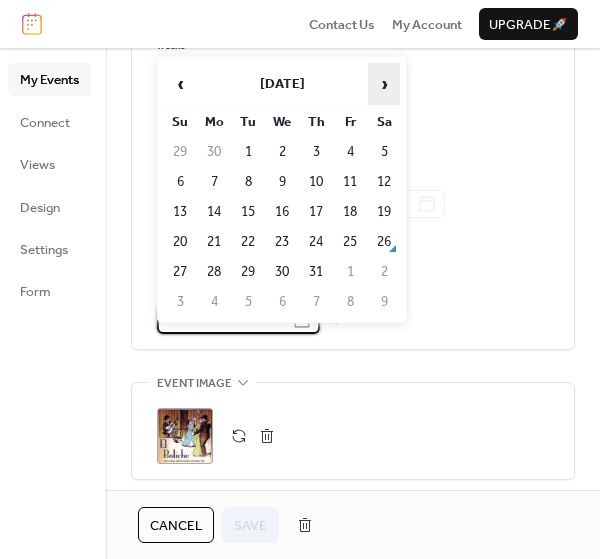 click on "›" at bounding box center [384, 84] 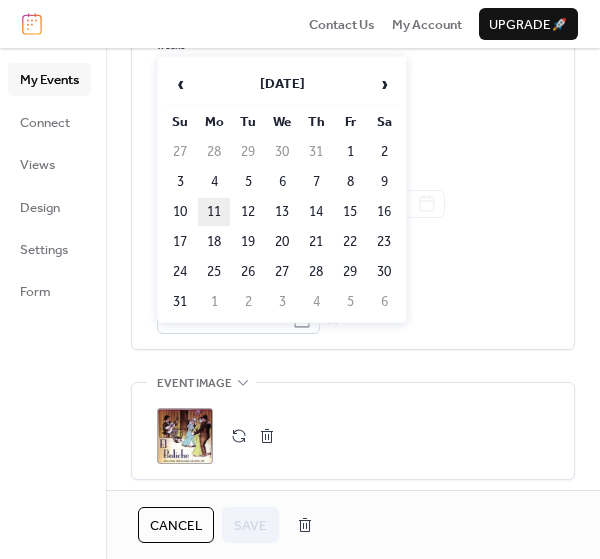 click on "11" at bounding box center (214, 212) 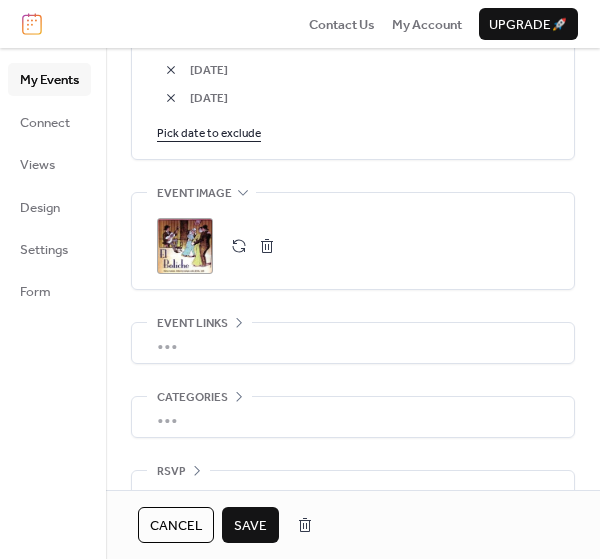 scroll, scrollTop: 1351, scrollLeft: 0, axis: vertical 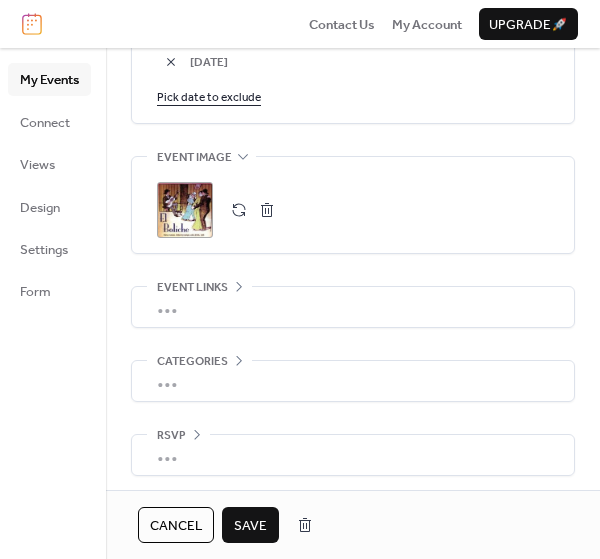 click on "•••" at bounding box center (353, 381) 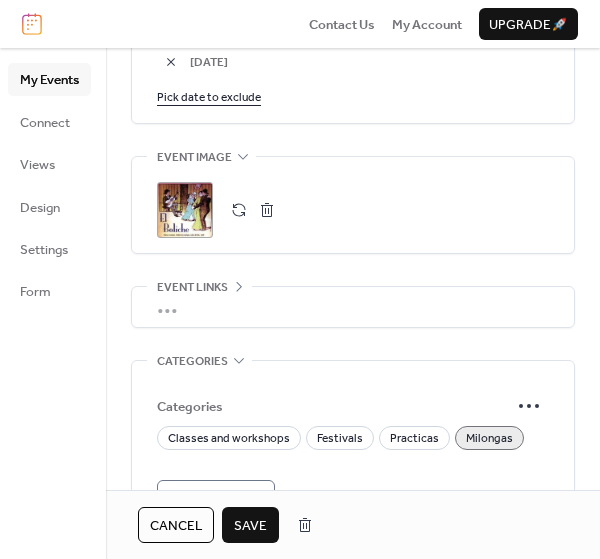 click 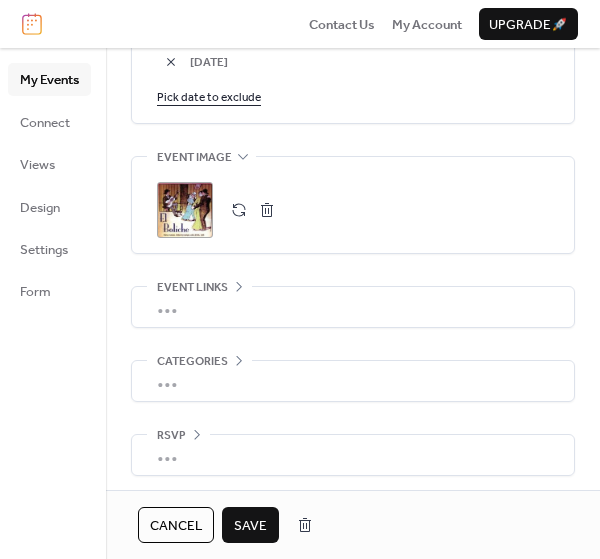 scroll, scrollTop: 1351, scrollLeft: 0, axis: vertical 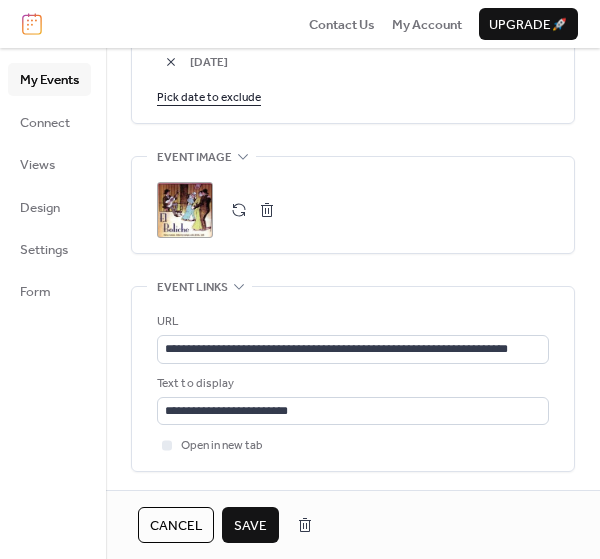 click on "Event links" at bounding box center [192, 288] 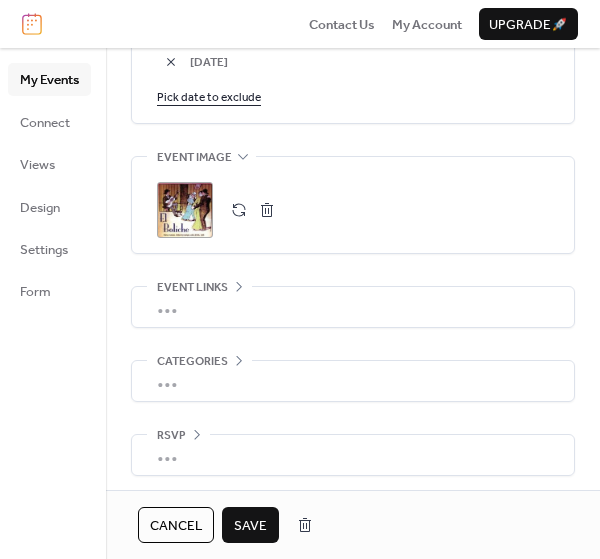 scroll, scrollTop: 1351, scrollLeft: 0, axis: vertical 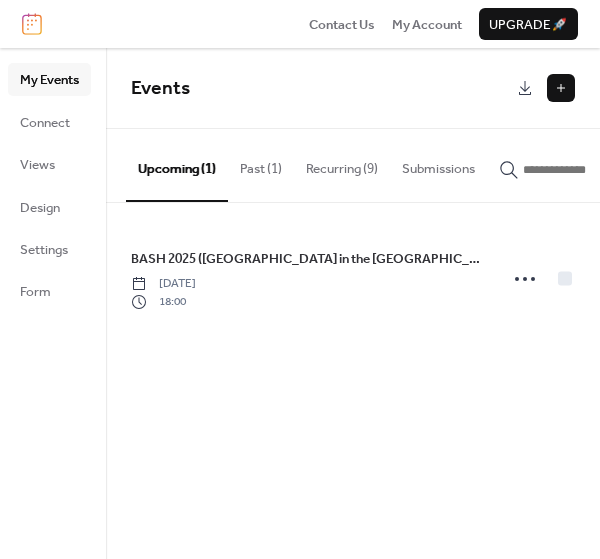 click on "Recurring (9)" at bounding box center [342, 164] 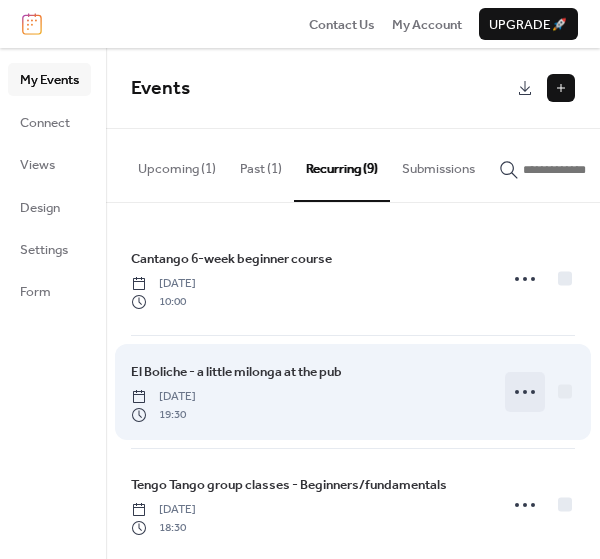 click 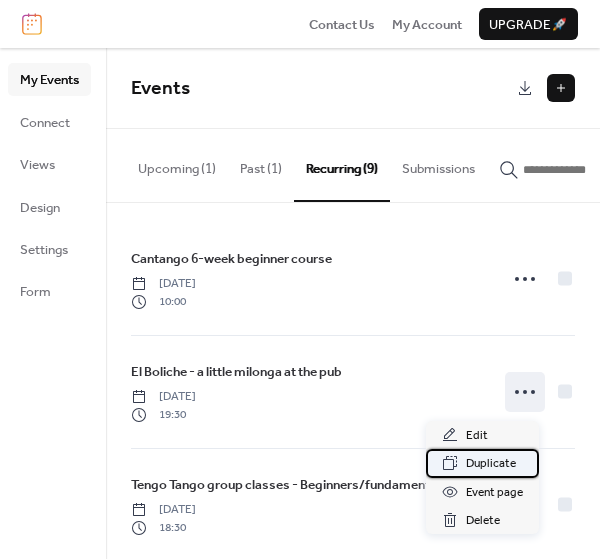 click on "Duplicate" at bounding box center [491, 464] 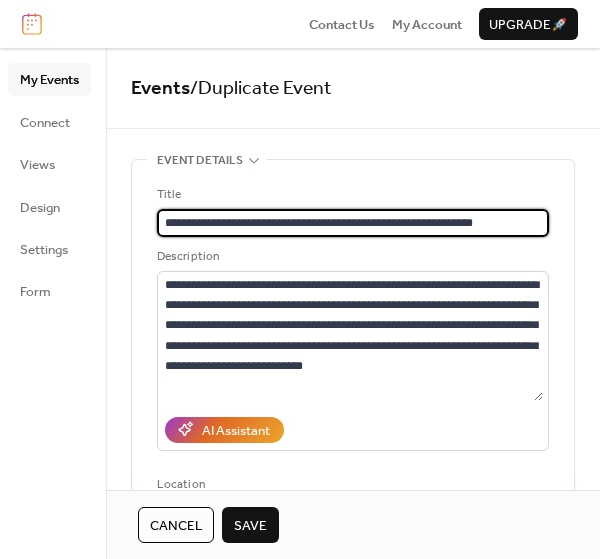 click on "**********" at bounding box center (353, 223) 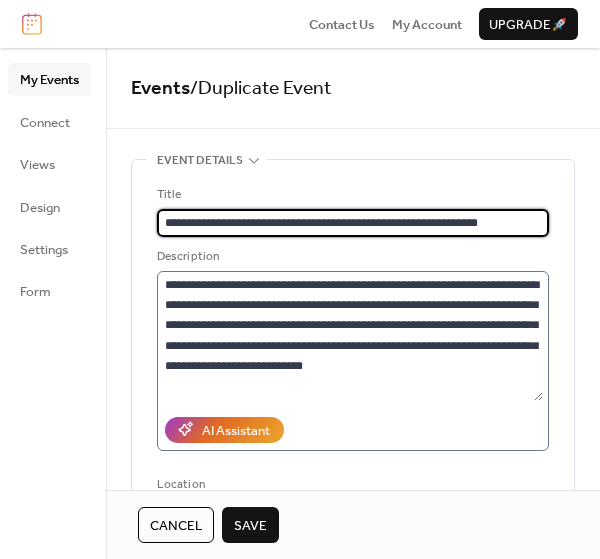 type on "**********" 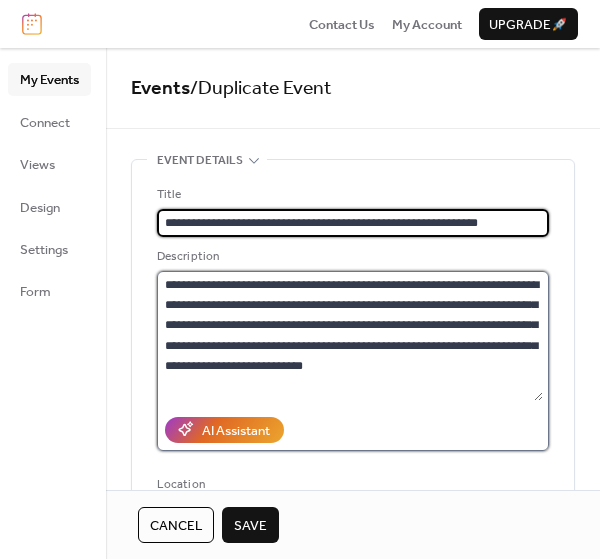 click on "**********" at bounding box center [350, 336] 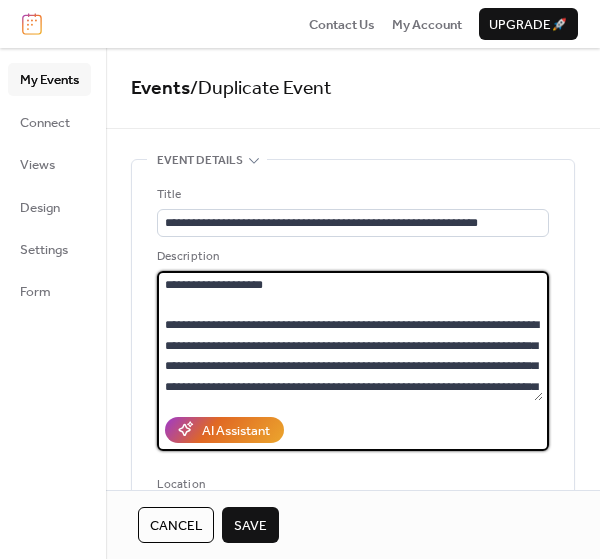 paste on "**********" 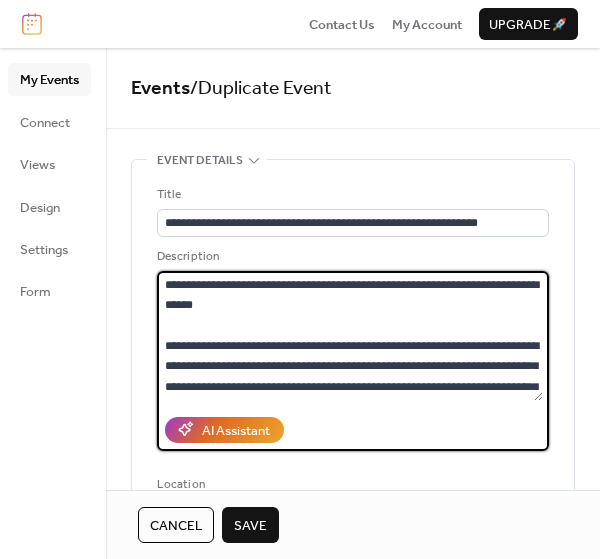click on "**********" at bounding box center [350, 336] 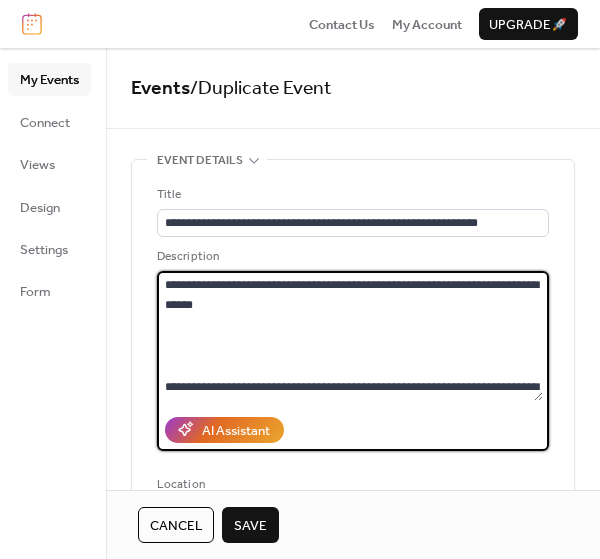 paste on "**********" 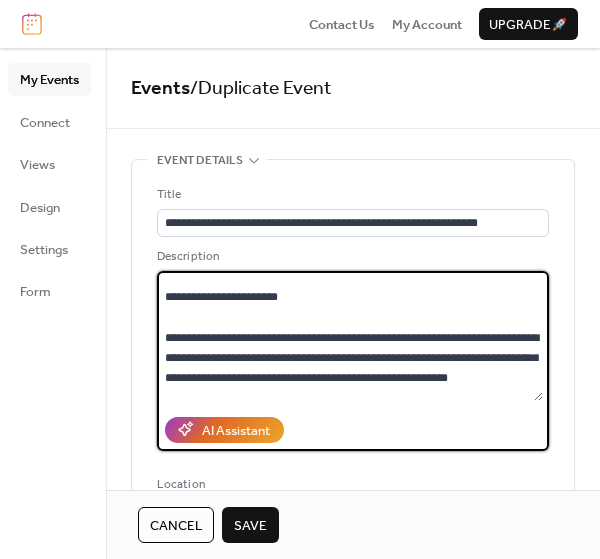 scroll, scrollTop: 0, scrollLeft: 0, axis: both 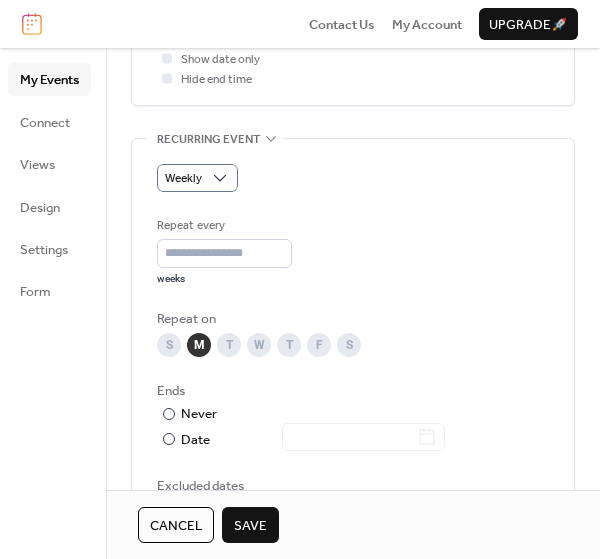 type on "**********" 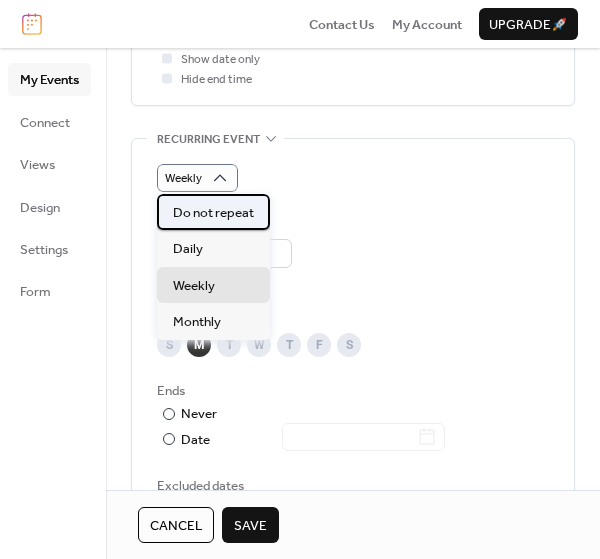 click on "Do not repeat" at bounding box center (213, 213) 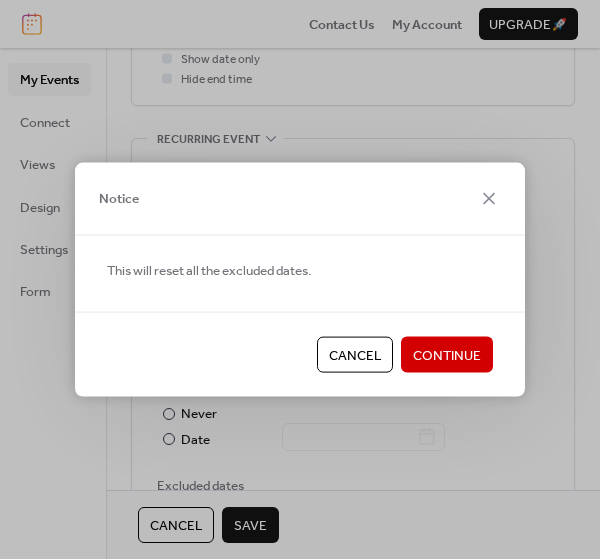 click on "Continue" at bounding box center [447, 356] 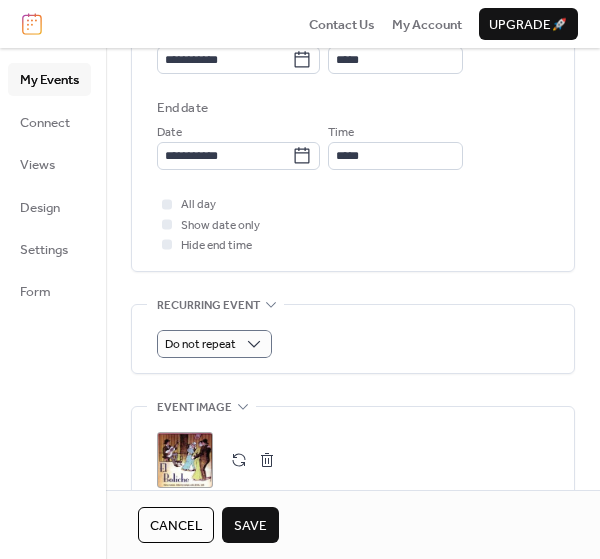 scroll, scrollTop: 704, scrollLeft: 0, axis: vertical 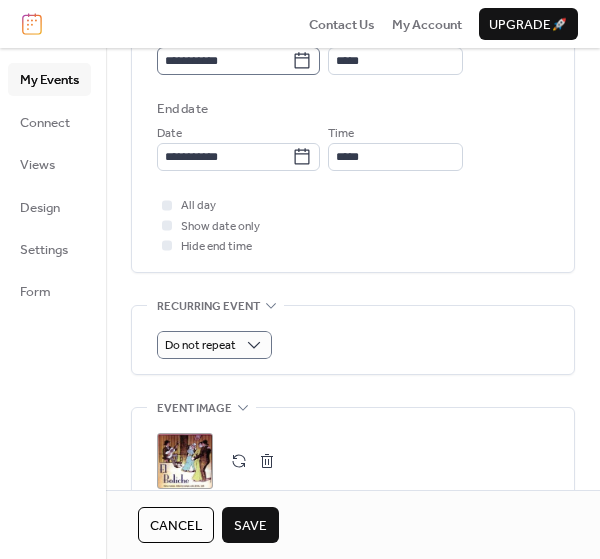 click 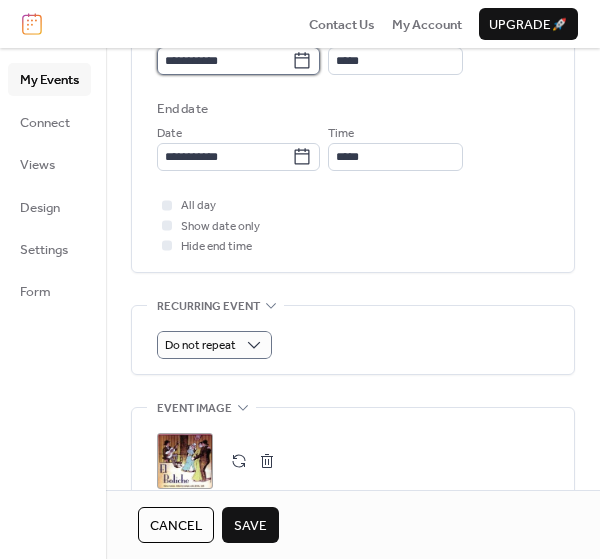 click on "**********" at bounding box center [224, 61] 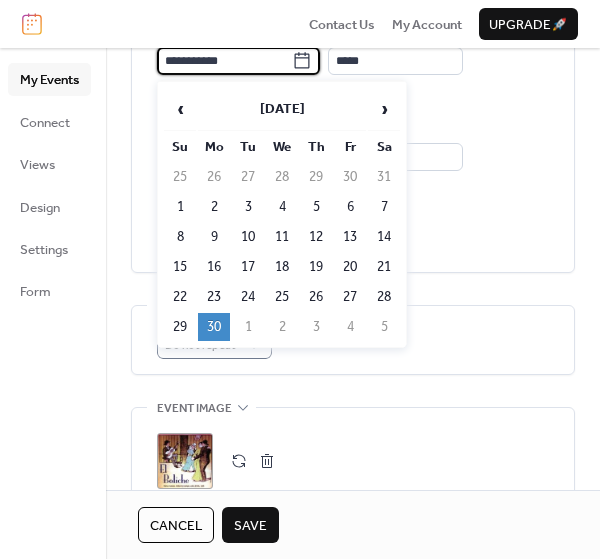 scroll, scrollTop: 701, scrollLeft: 0, axis: vertical 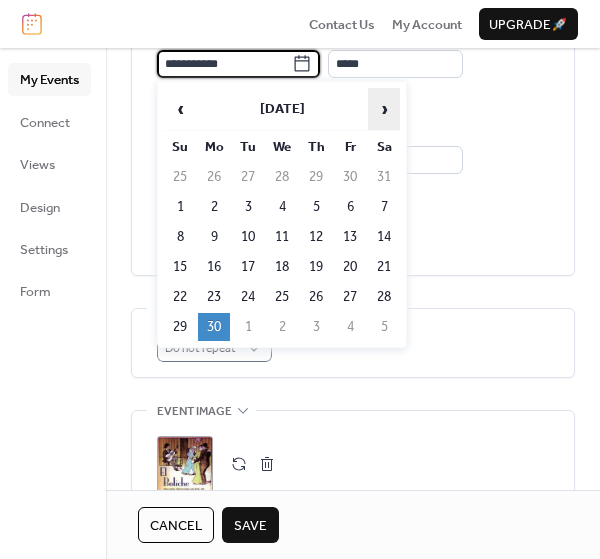 click on "›" at bounding box center [384, 109] 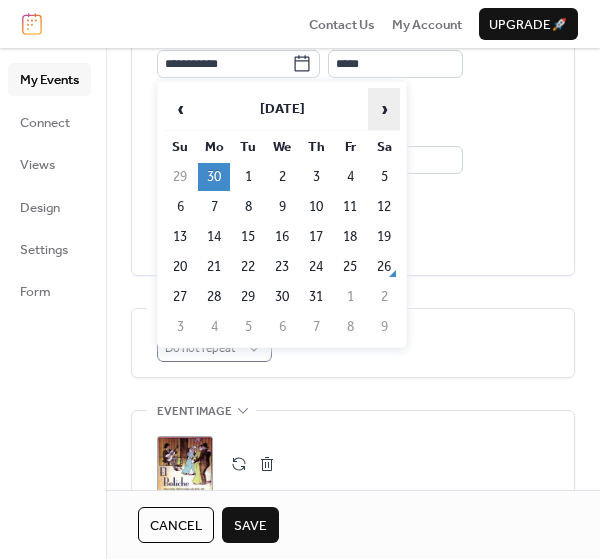 click on "›" at bounding box center (384, 109) 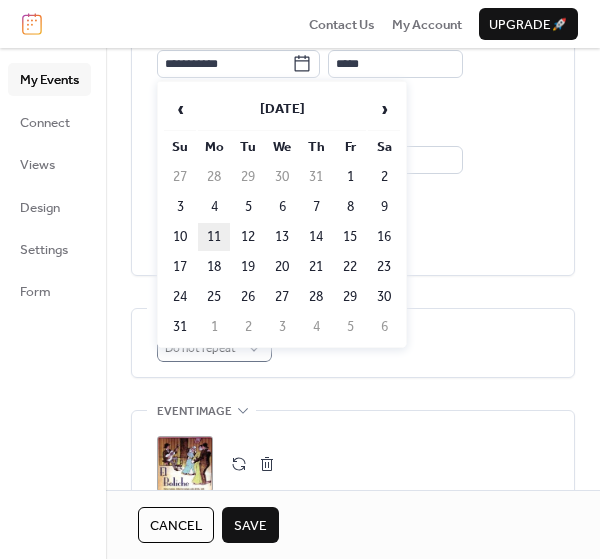 click on "11" at bounding box center [214, 237] 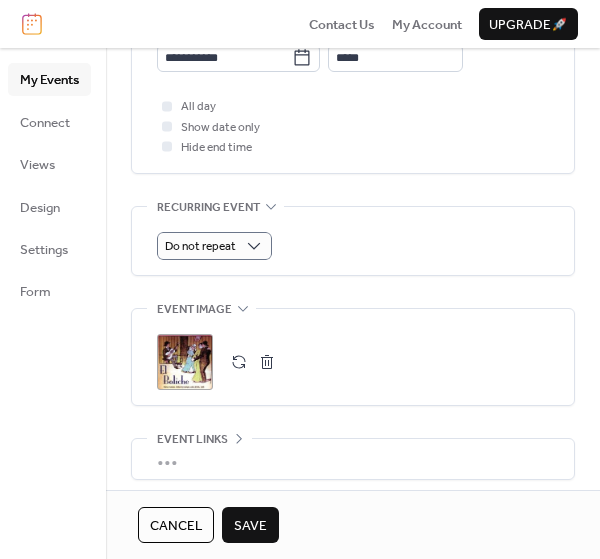 scroll, scrollTop: 957, scrollLeft: 0, axis: vertical 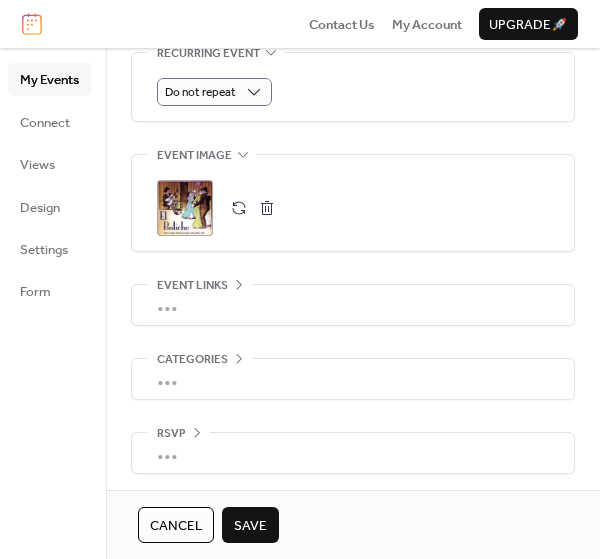 click on "Save" at bounding box center [250, 526] 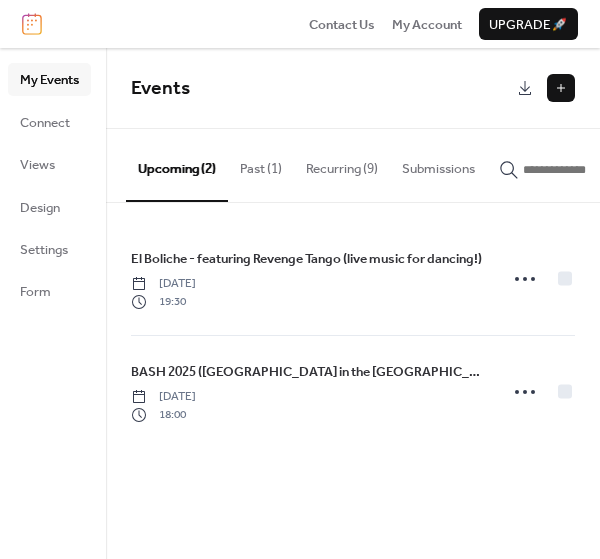 click on "Past (1)" at bounding box center (261, 164) 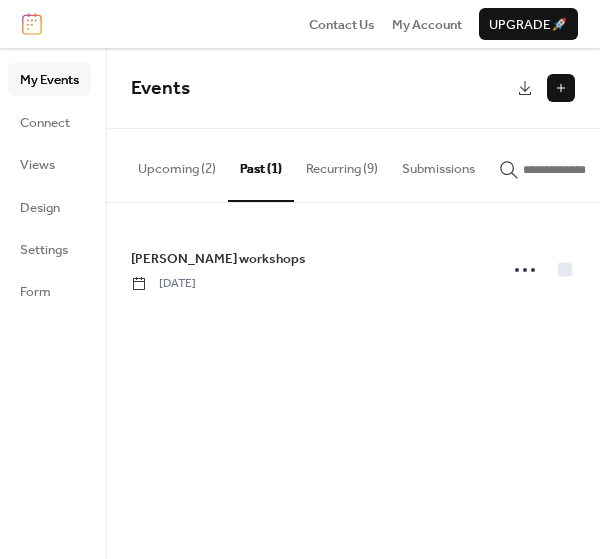 click at bounding box center (561, 88) 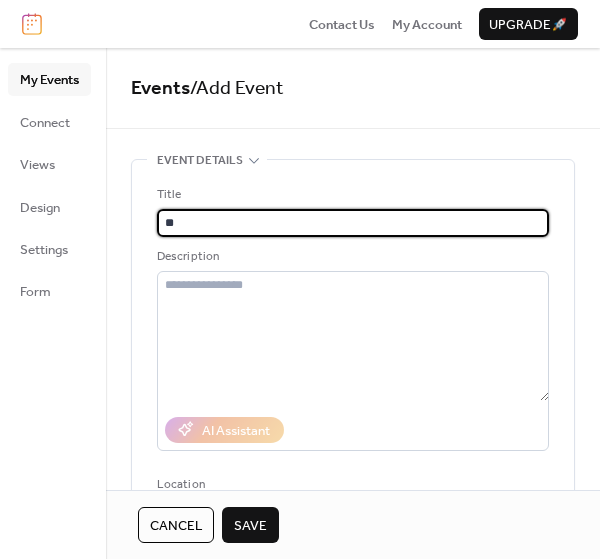 type on "*" 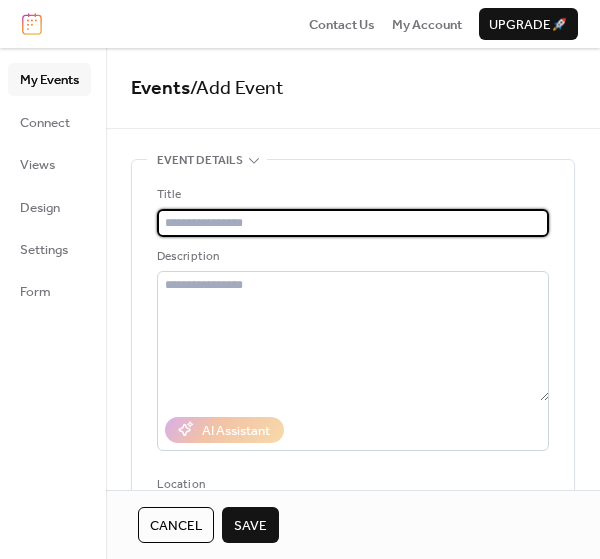 paste on "**********" 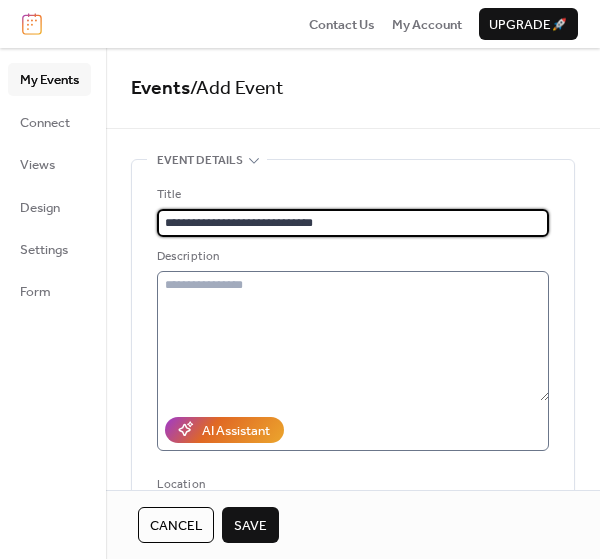type on "**********" 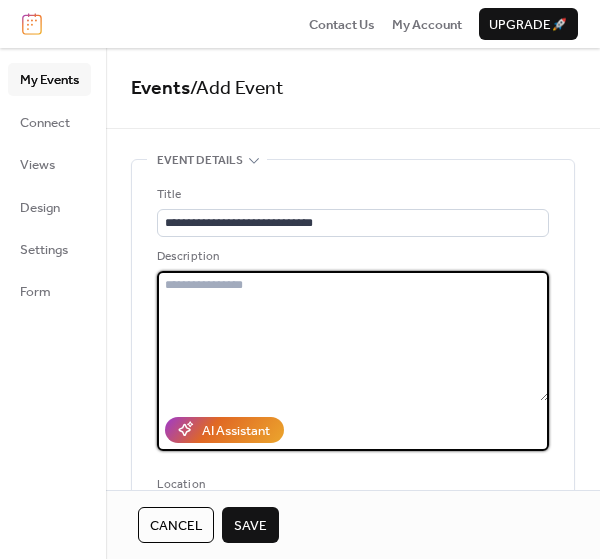drag, startPoint x: 225, startPoint y: 298, endPoint x: 148, endPoint y: -162, distance: 466.40005 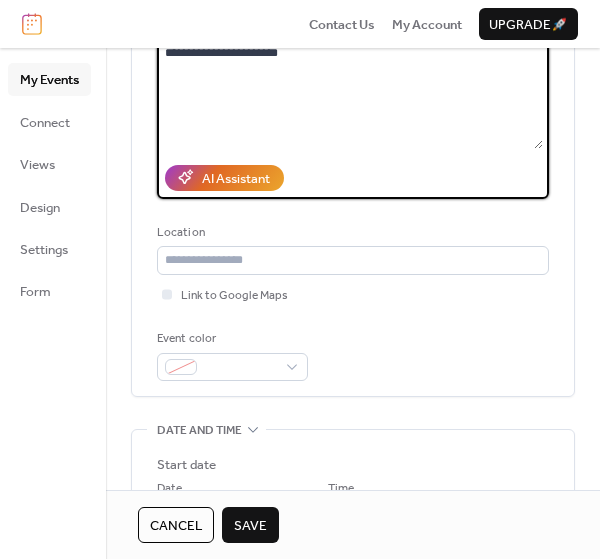 scroll, scrollTop: 253, scrollLeft: 0, axis: vertical 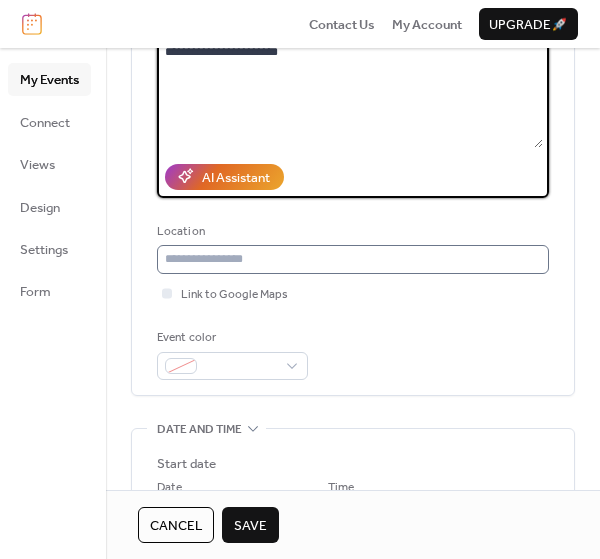 type on "**********" 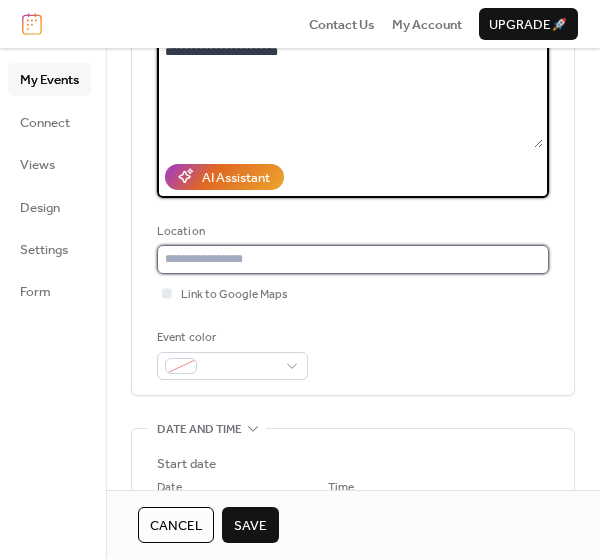 click at bounding box center [353, 259] 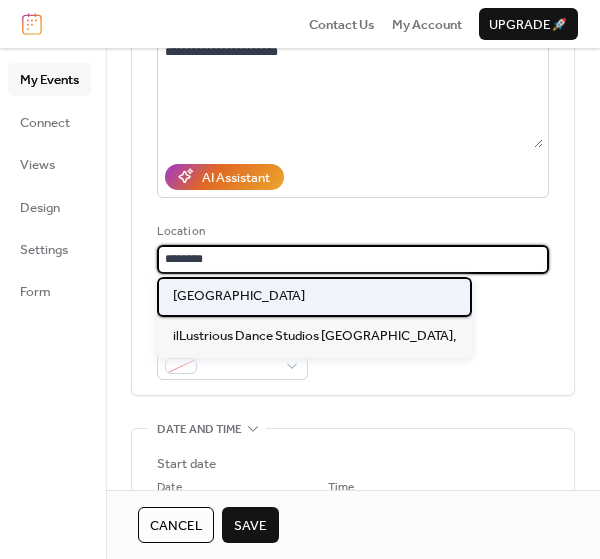click on "[GEOGRAPHIC_DATA]" at bounding box center [239, 296] 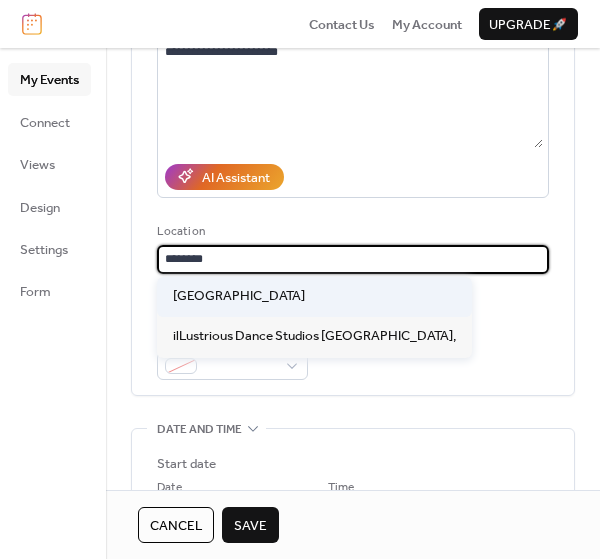 type on "********" 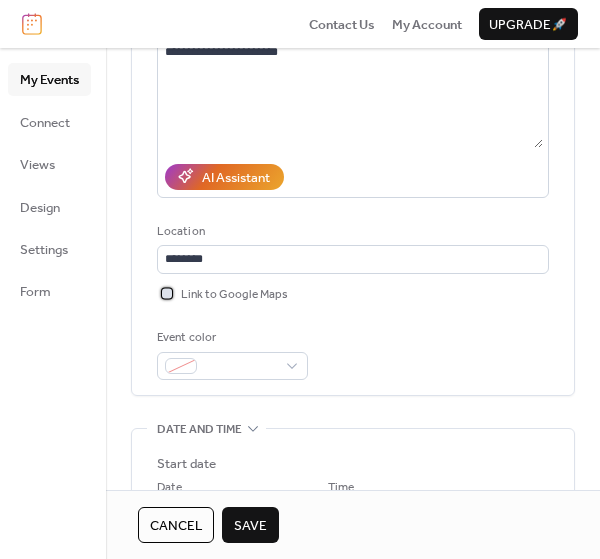 click at bounding box center (167, 293) 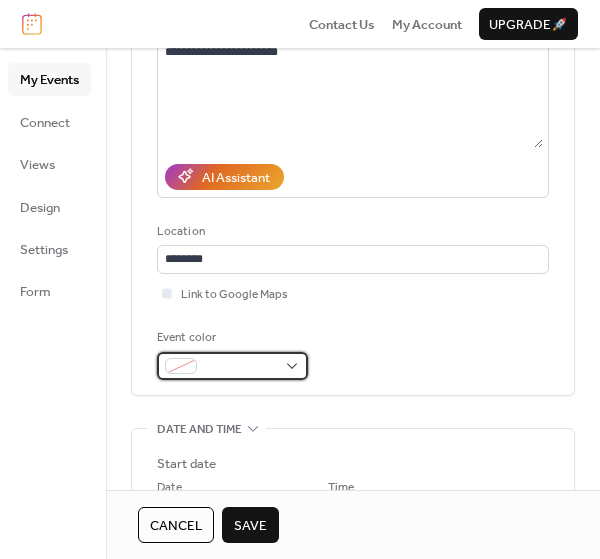 click at bounding box center (232, 366) 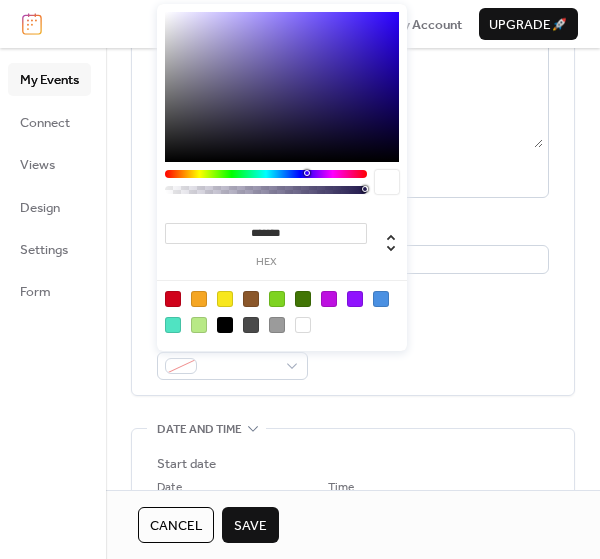 click at bounding box center (277, 299) 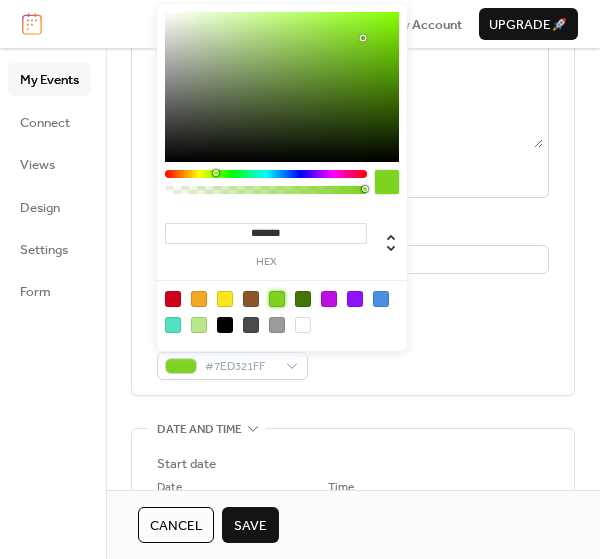 click on "Event color #7ED321FF" at bounding box center (353, 354) 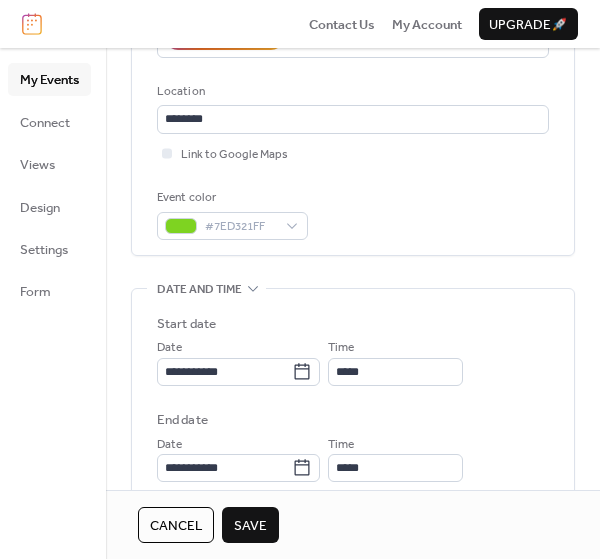 scroll, scrollTop: 497, scrollLeft: 0, axis: vertical 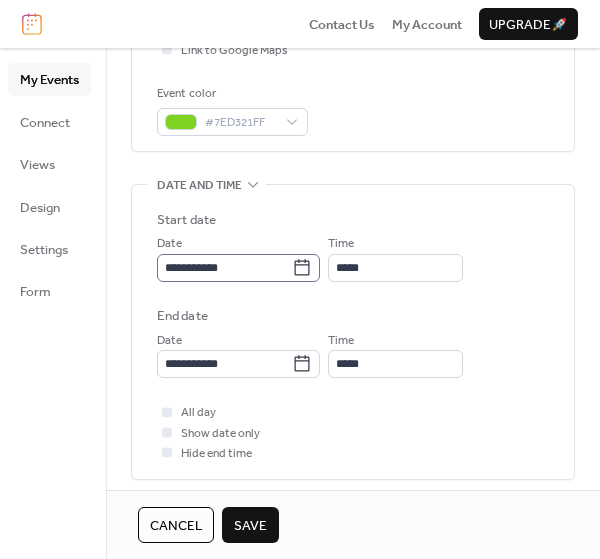 click 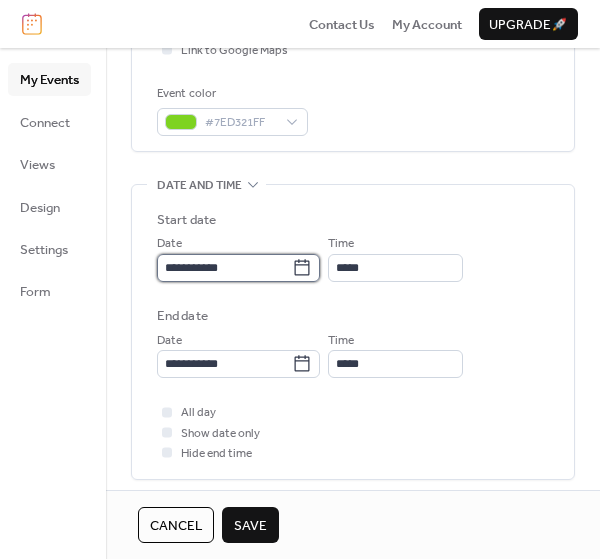 click on "**********" at bounding box center (224, 268) 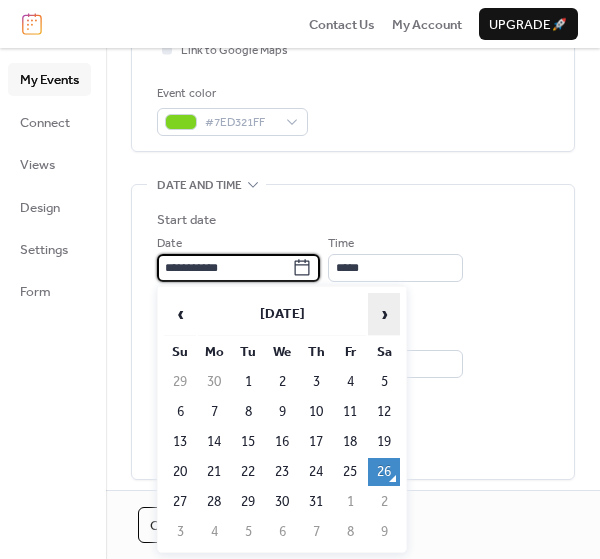 click on "›" at bounding box center [384, 314] 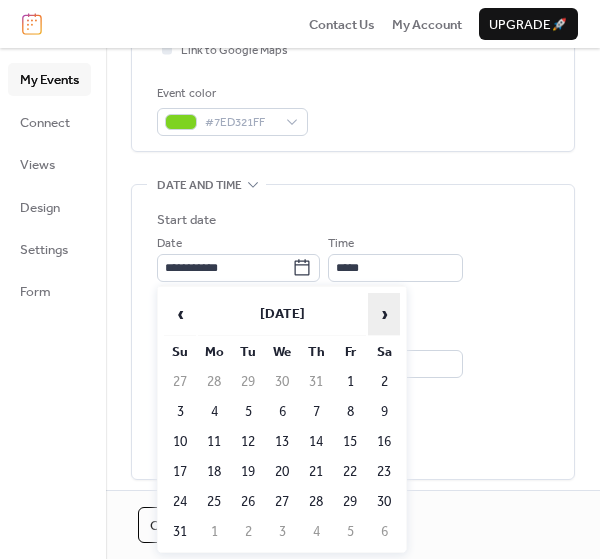 click on "›" at bounding box center (384, 314) 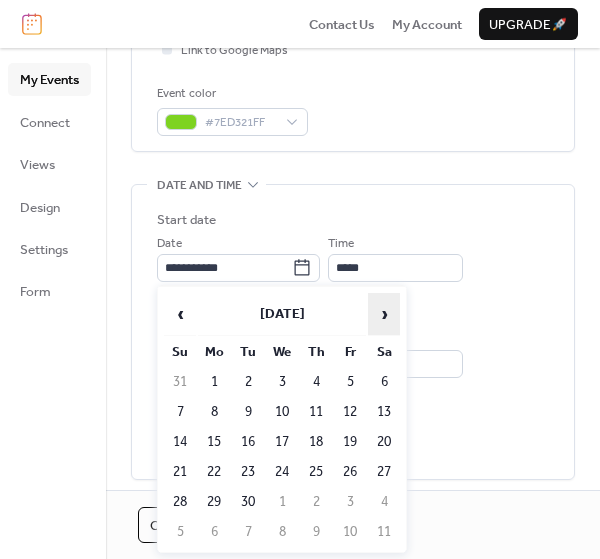 click on "›" at bounding box center (384, 314) 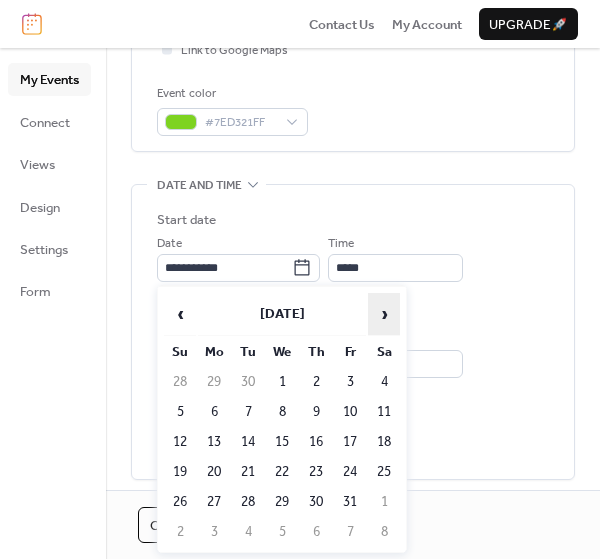click on "›" at bounding box center [384, 314] 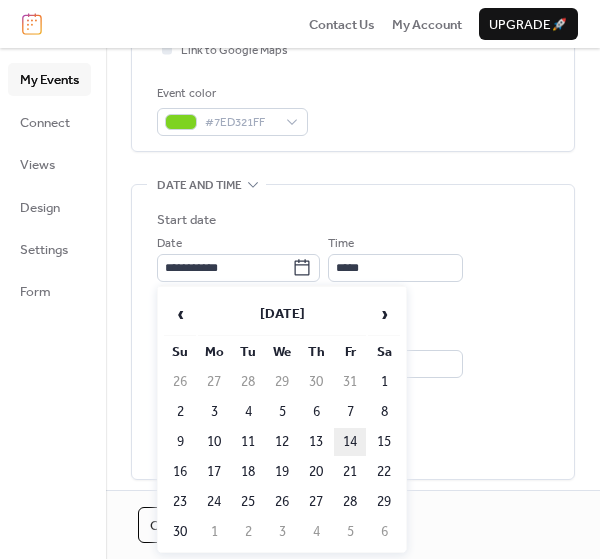 click on "14" at bounding box center [350, 442] 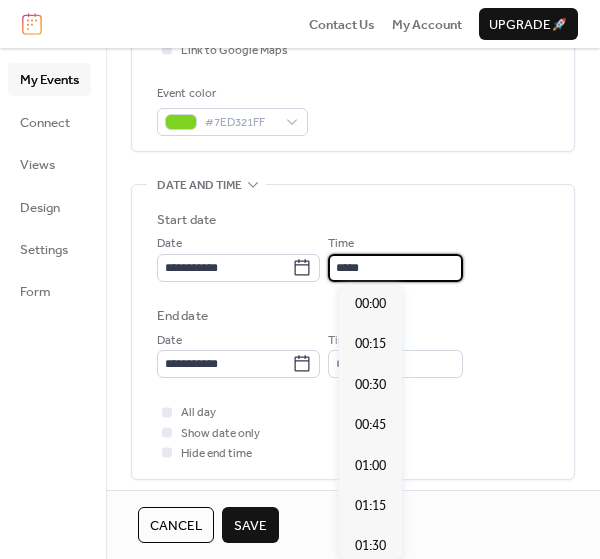 click on "*****" at bounding box center (395, 268) 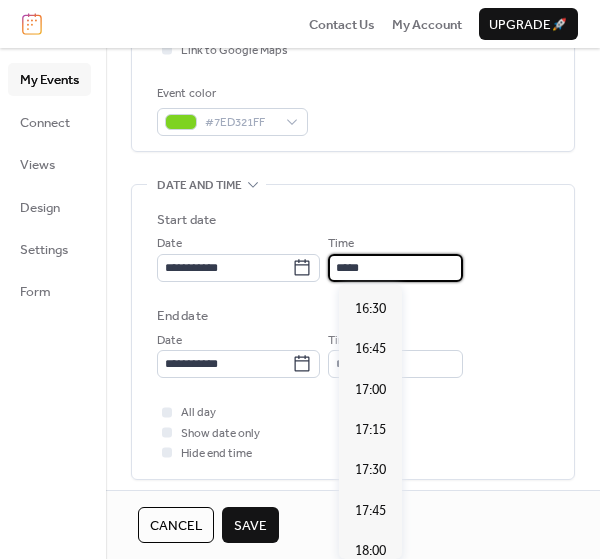 scroll, scrollTop: 2697, scrollLeft: 0, axis: vertical 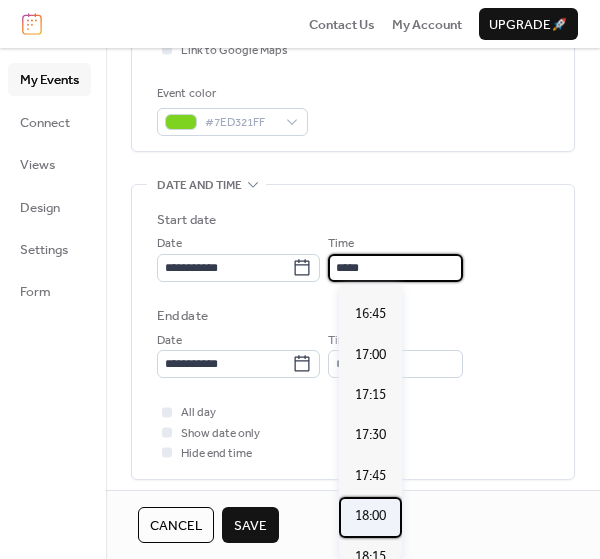 click on "18:00" at bounding box center (370, 516) 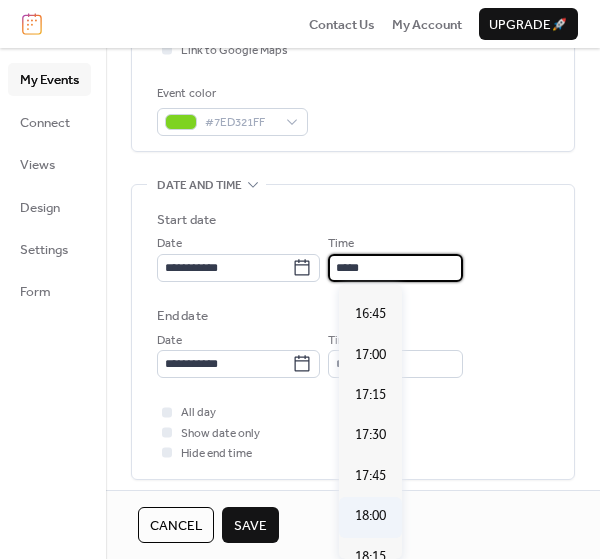 type on "*****" 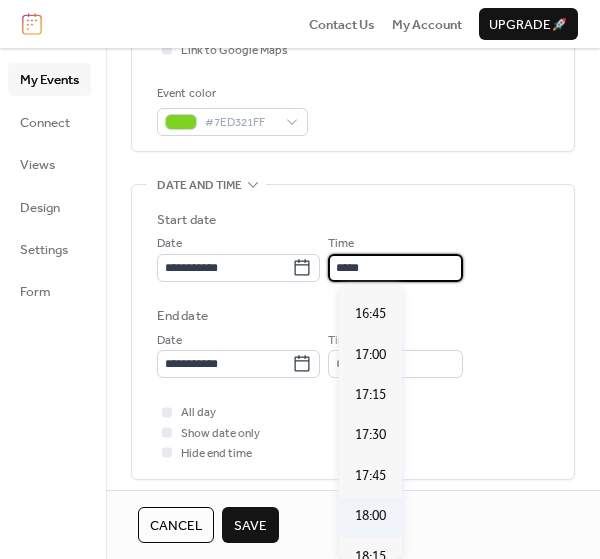 type on "*****" 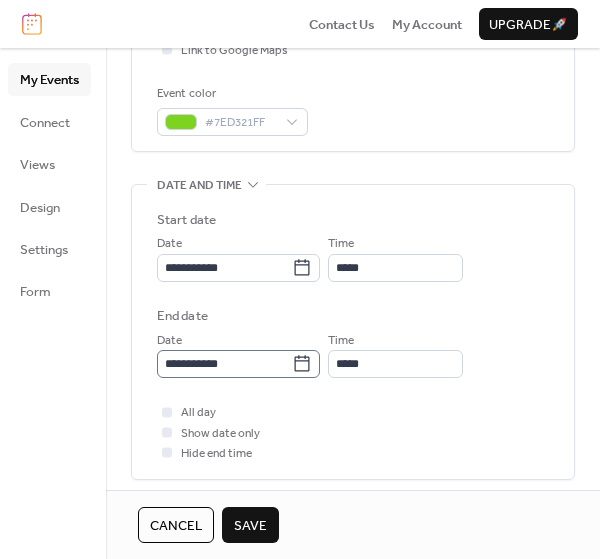 click 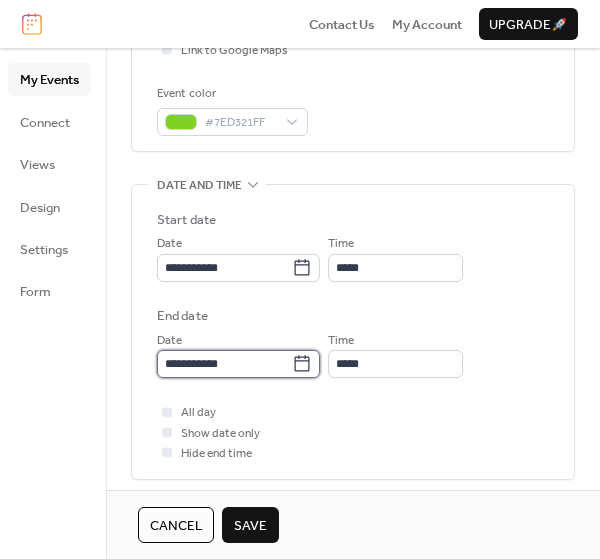 click on "**********" at bounding box center [224, 364] 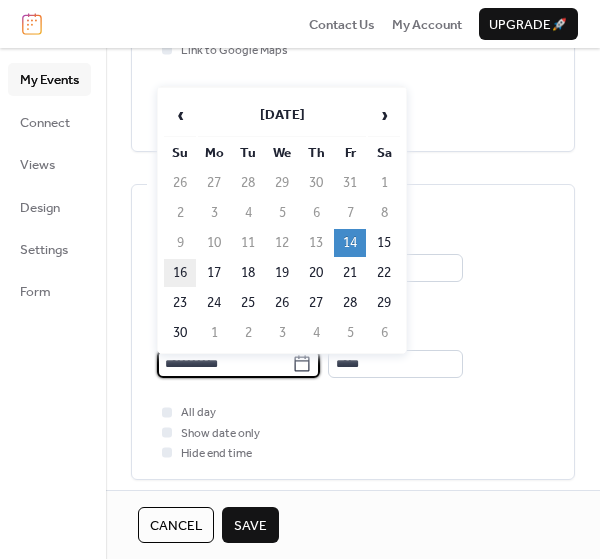 click on "16" at bounding box center (180, 273) 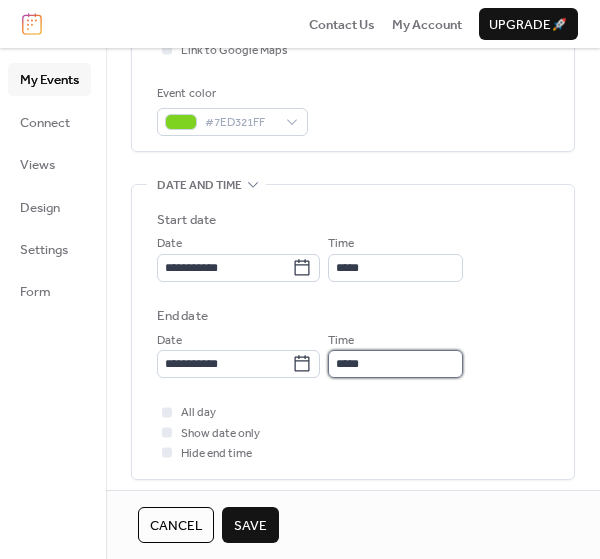 click on "*****" at bounding box center [395, 364] 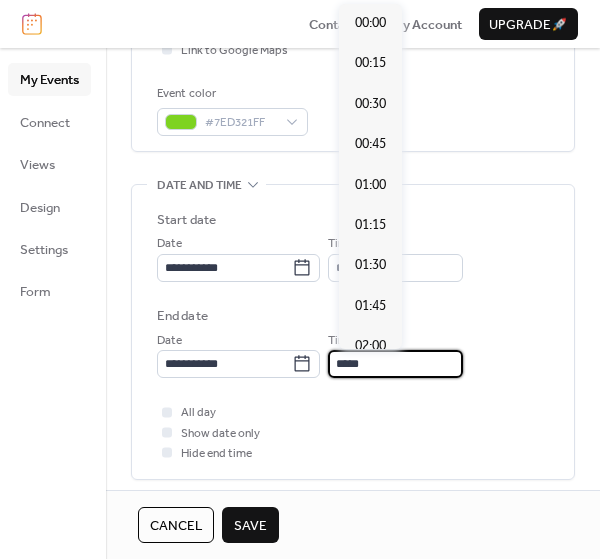 scroll, scrollTop: 3048, scrollLeft: 0, axis: vertical 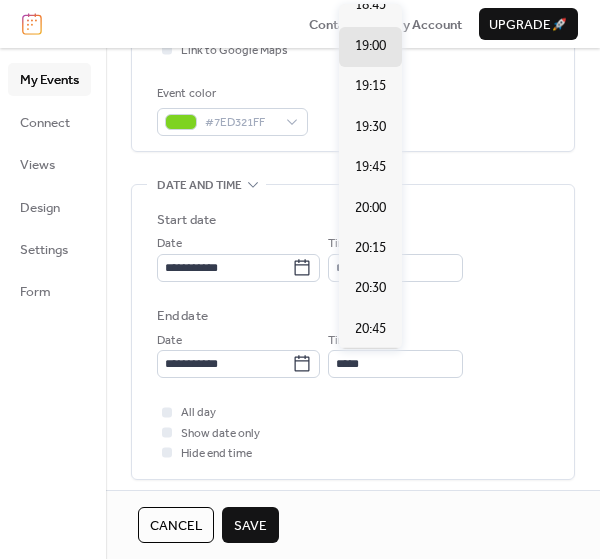 click on "21:00" at bounding box center (370, 369) 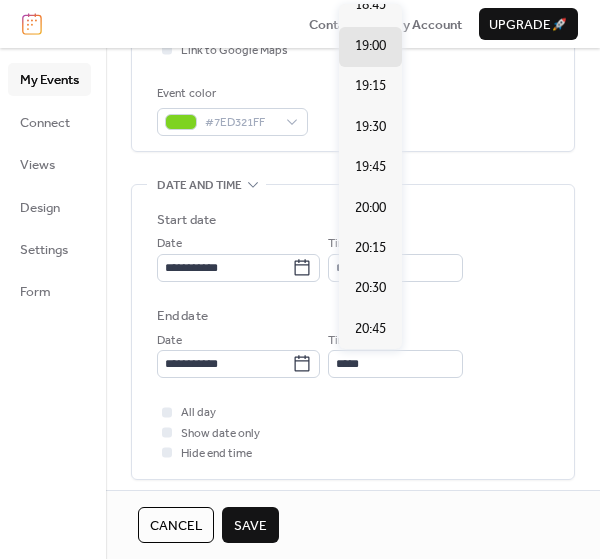 type on "*****" 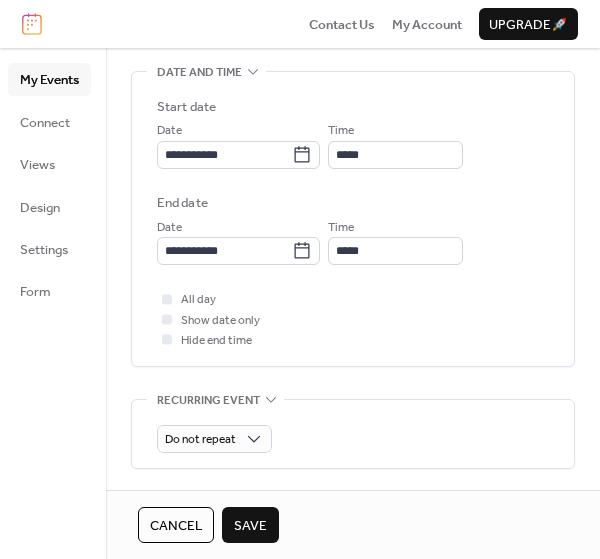 scroll, scrollTop: 743, scrollLeft: 0, axis: vertical 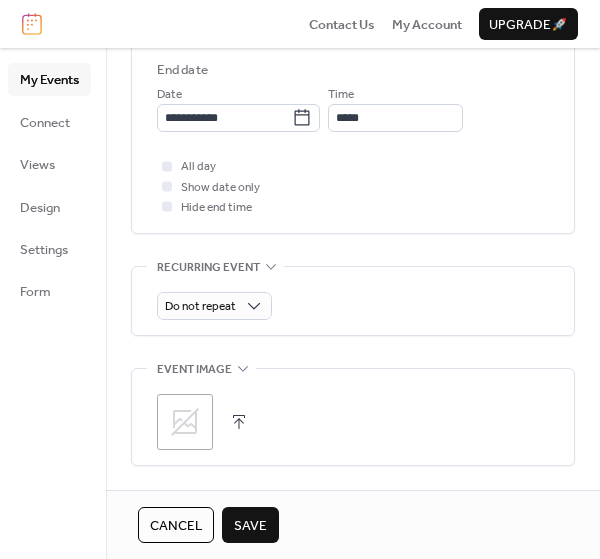 click at bounding box center [239, 422] 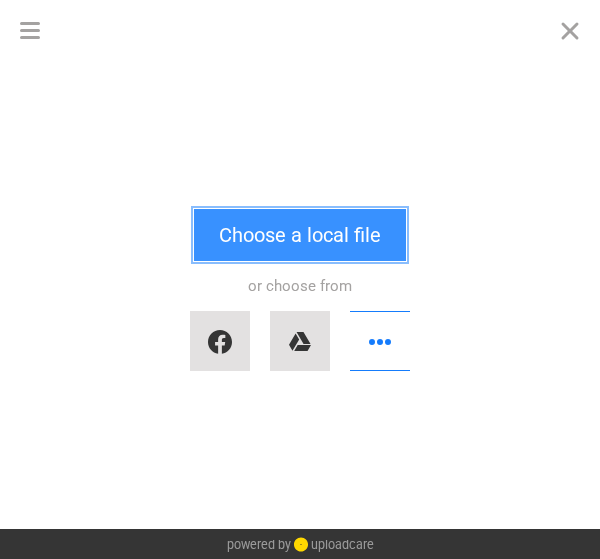 click on "Choose a local file" at bounding box center (300, 235) 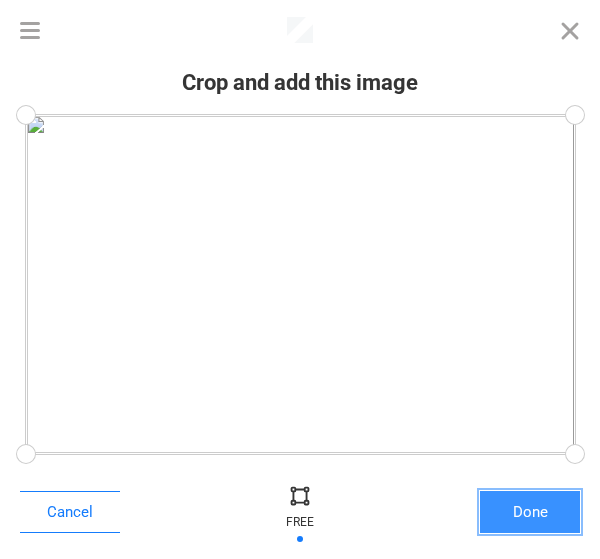 click on "Done" at bounding box center [530, 512] 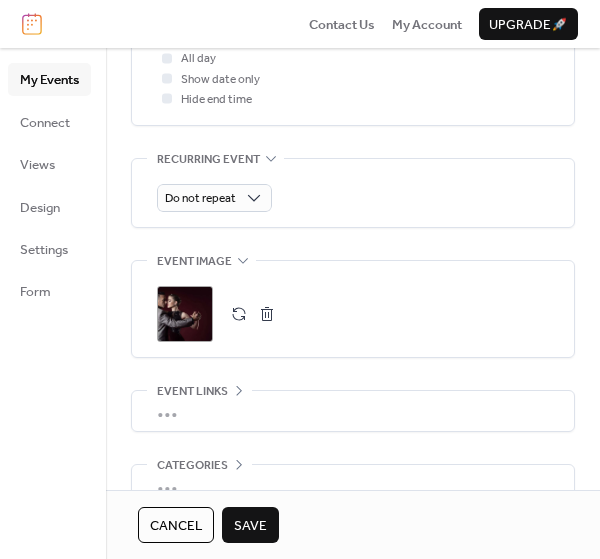 scroll, scrollTop: 957, scrollLeft: 0, axis: vertical 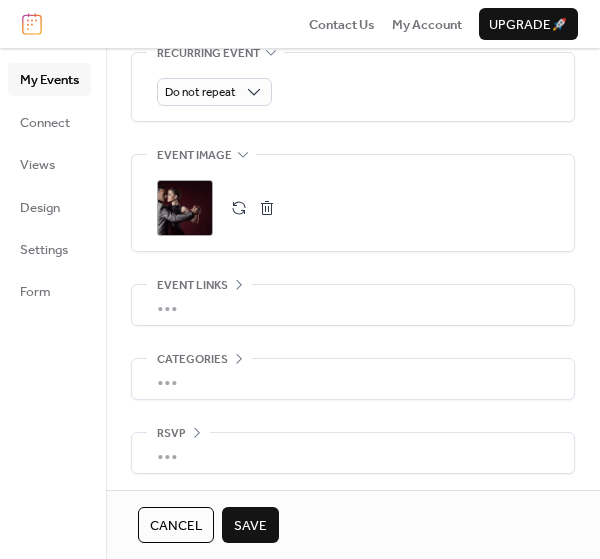 click on "•••" at bounding box center [353, 379] 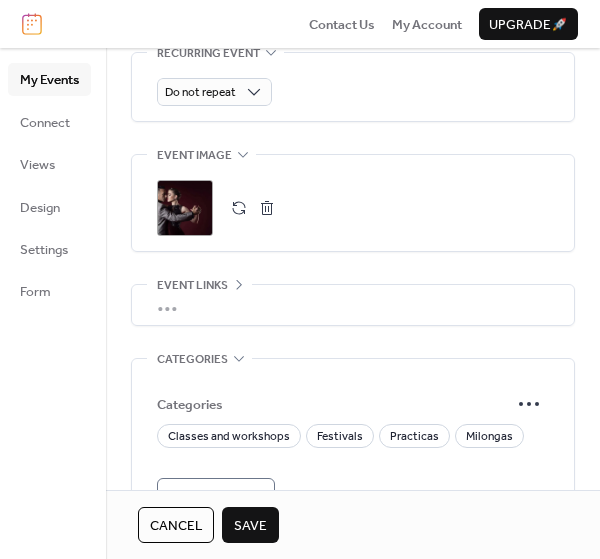 scroll, scrollTop: 957, scrollLeft: 0, axis: vertical 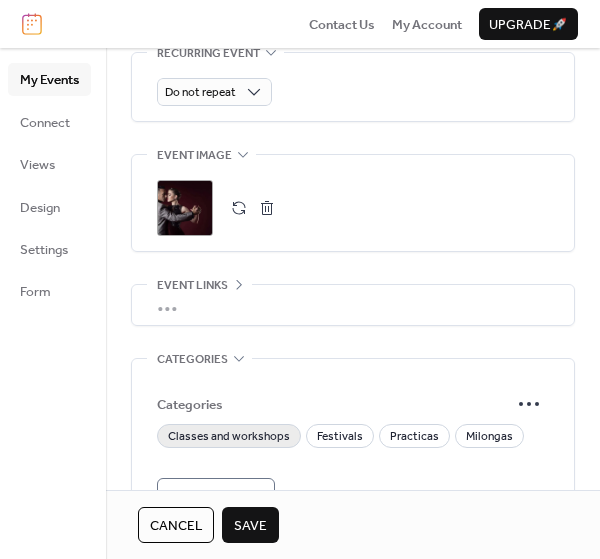 click on "Classes and workshops" at bounding box center [229, 437] 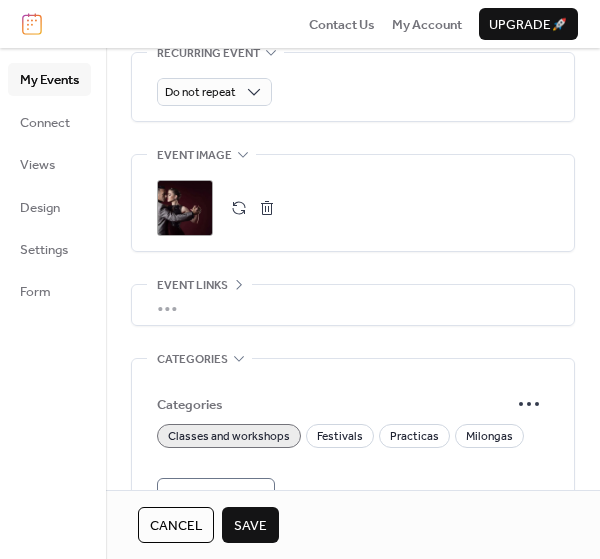 scroll, scrollTop: 1082, scrollLeft: 0, axis: vertical 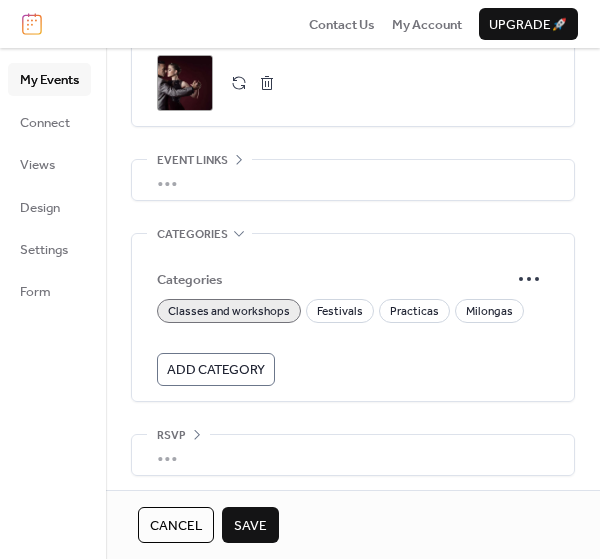 click on "•••" at bounding box center (353, 455) 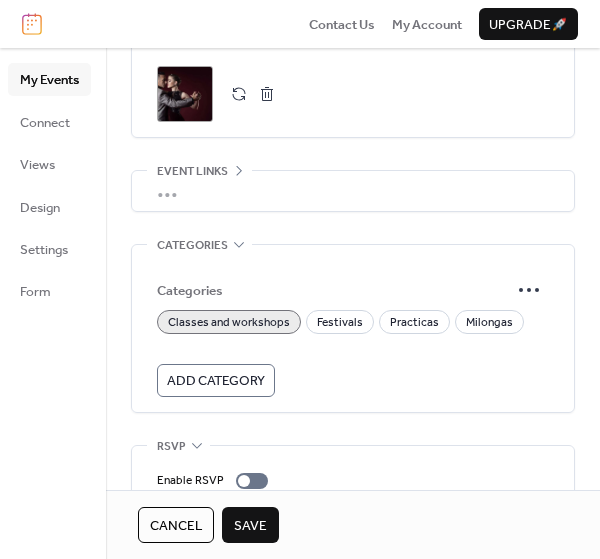 scroll, scrollTop: 1148, scrollLeft: 0, axis: vertical 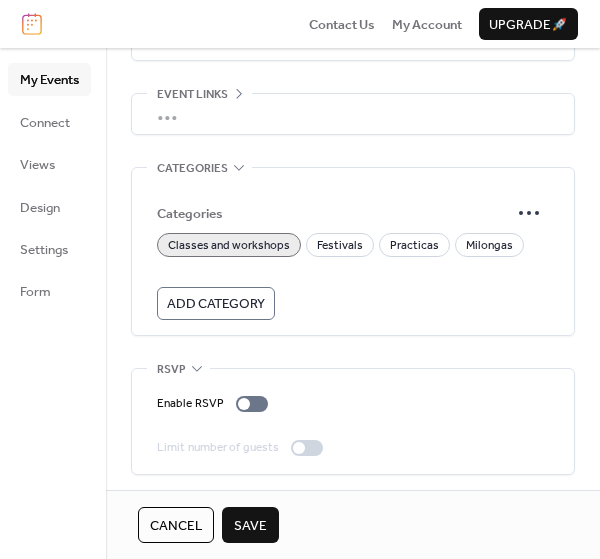 click on "Save" at bounding box center [250, 526] 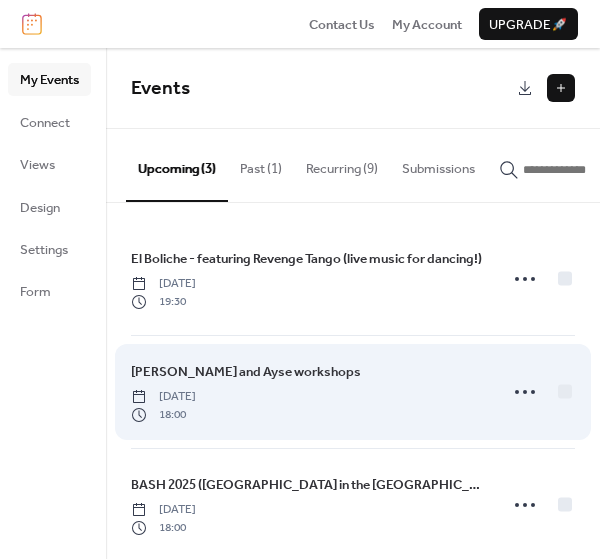 scroll, scrollTop: 26, scrollLeft: 0, axis: vertical 